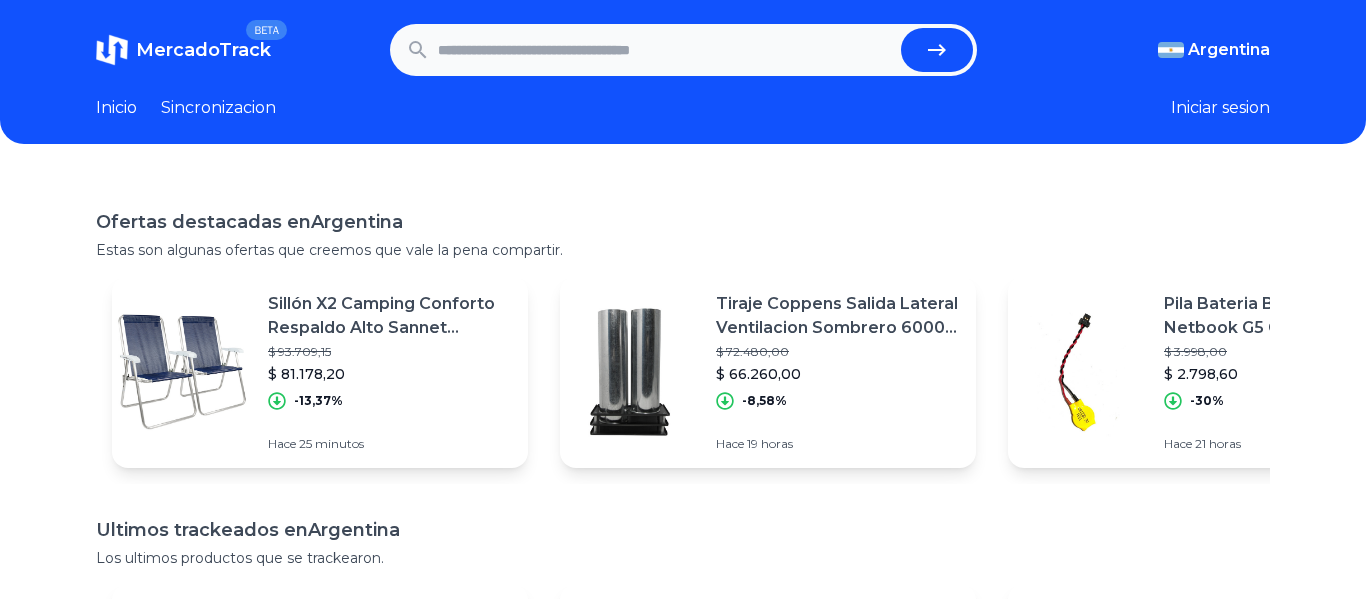 scroll, scrollTop: 0, scrollLeft: 0, axis: both 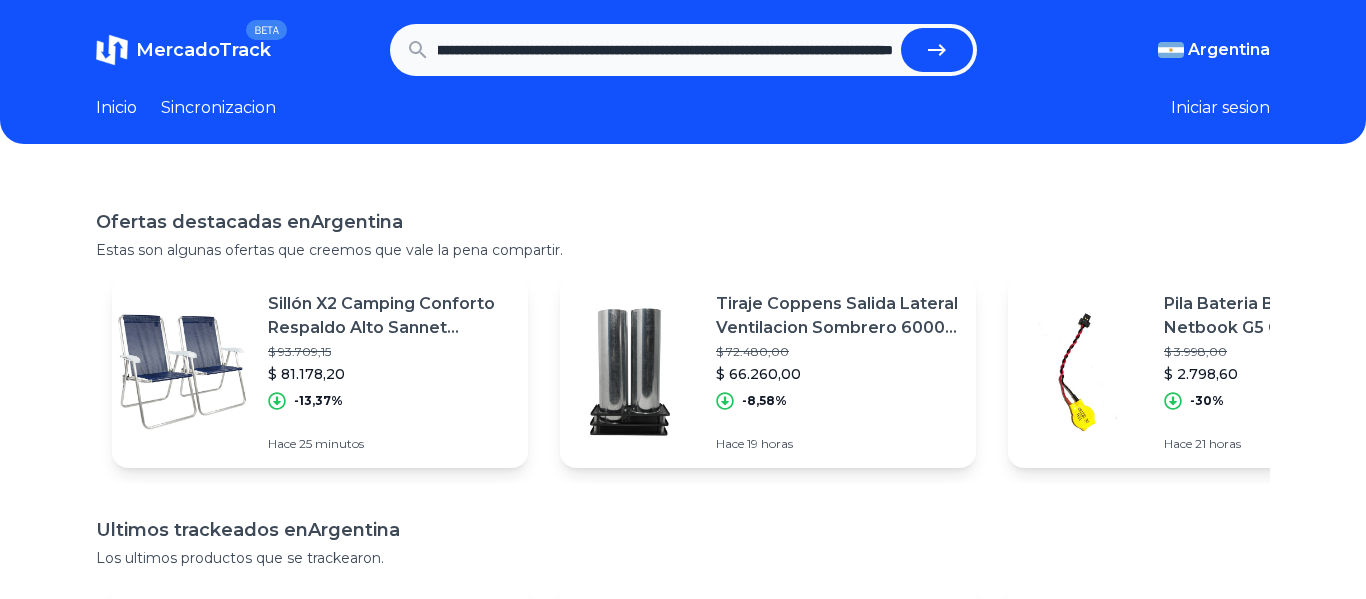 click at bounding box center [937, 50] 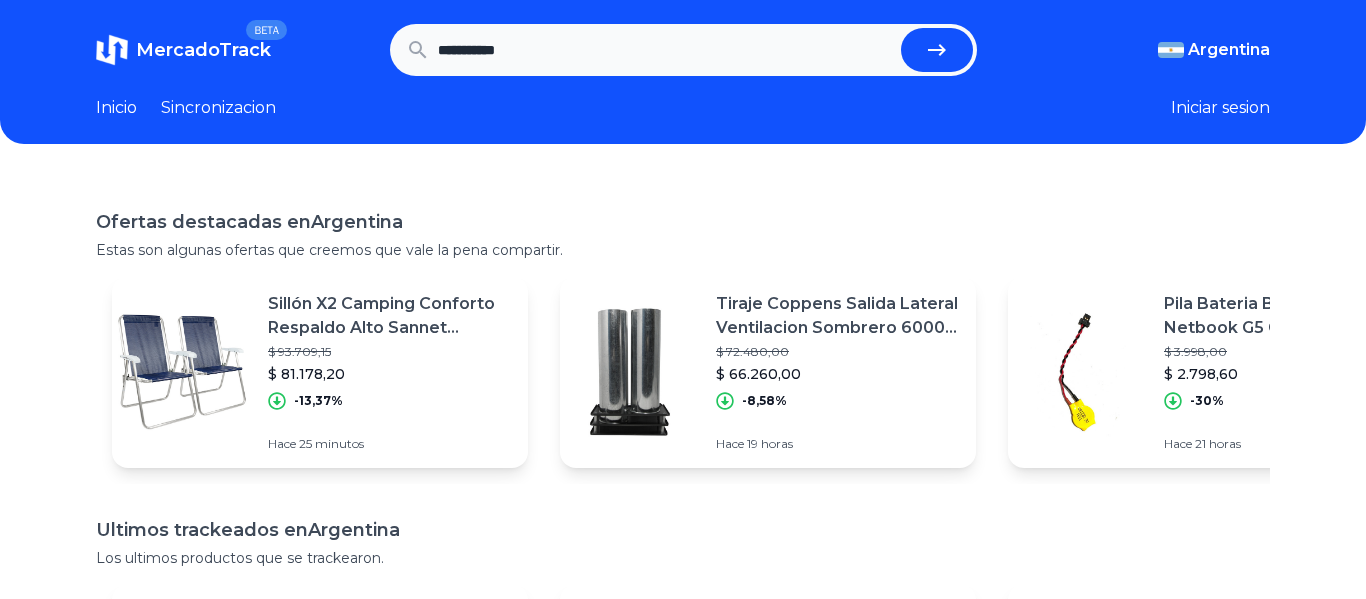 scroll, scrollTop: 0, scrollLeft: 0, axis: both 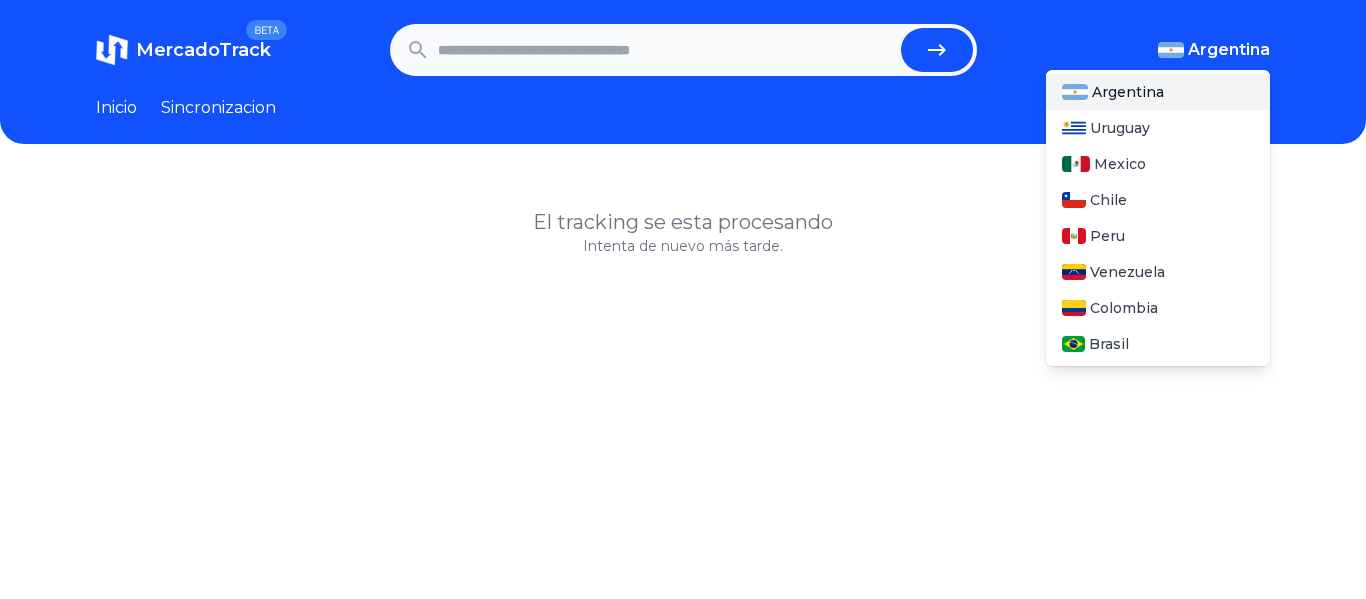 click on "Argentina" at bounding box center [1229, 50] 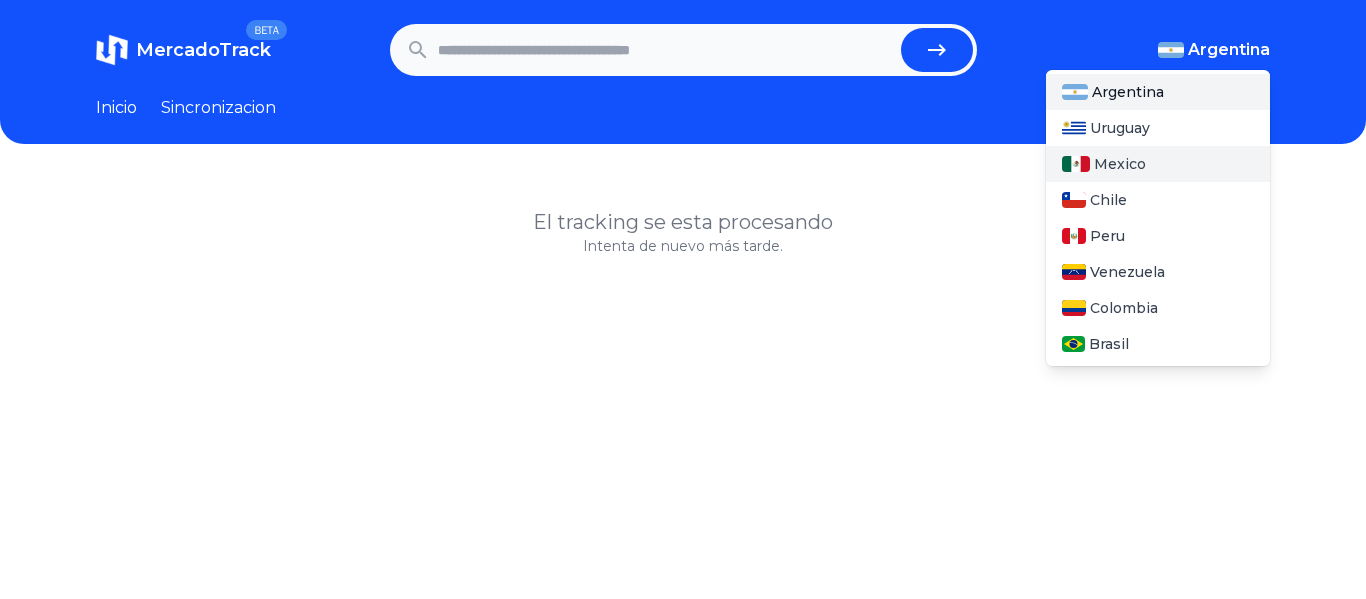 click on "Mexico" at bounding box center (1120, 164) 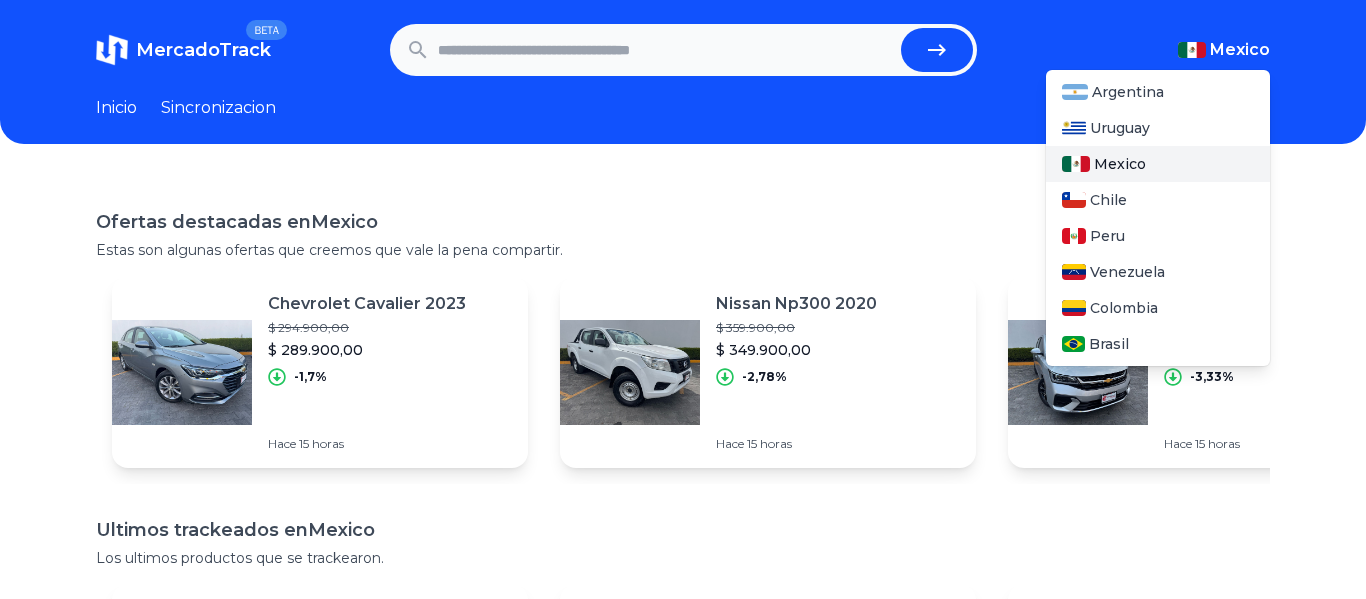 click on "Mexico" at bounding box center [1120, 164] 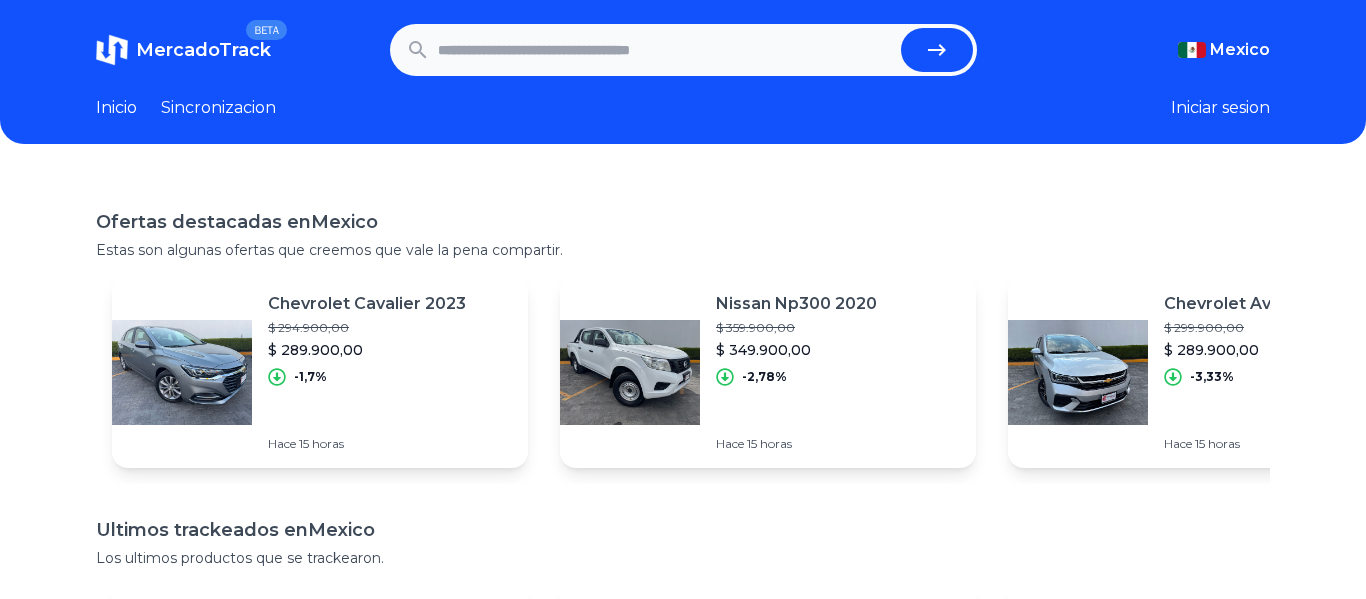 click at bounding box center [665, 50] 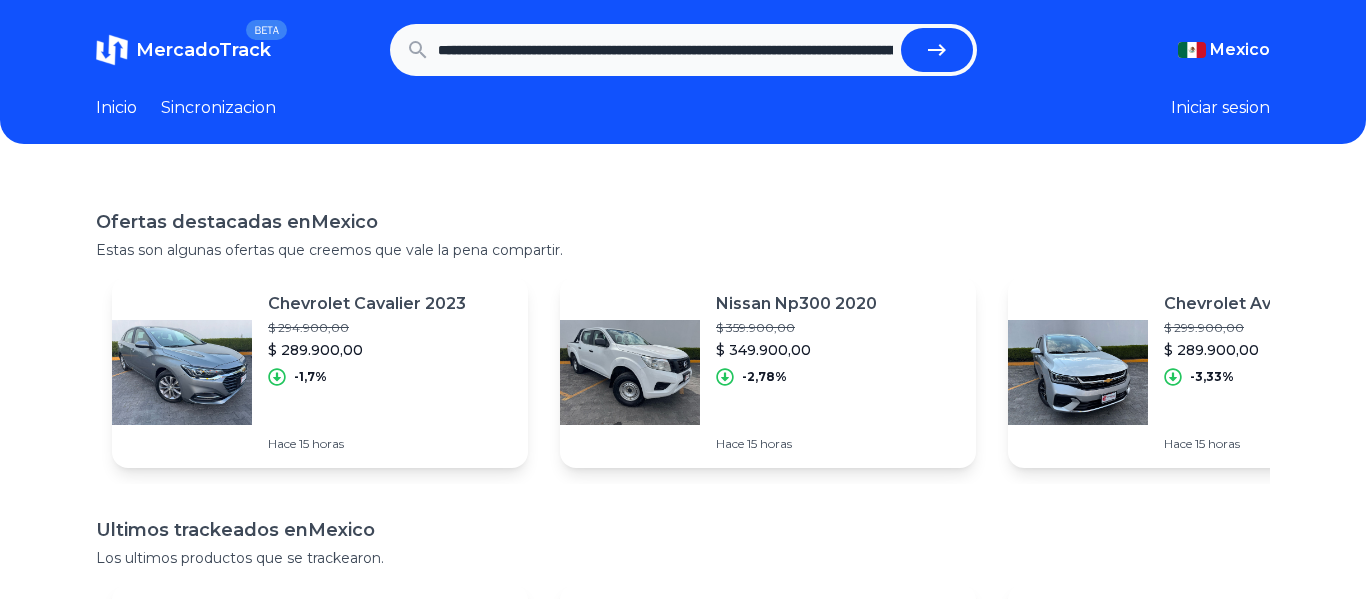 scroll, scrollTop: 0, scrollLeft: 3181, axis: horizontal 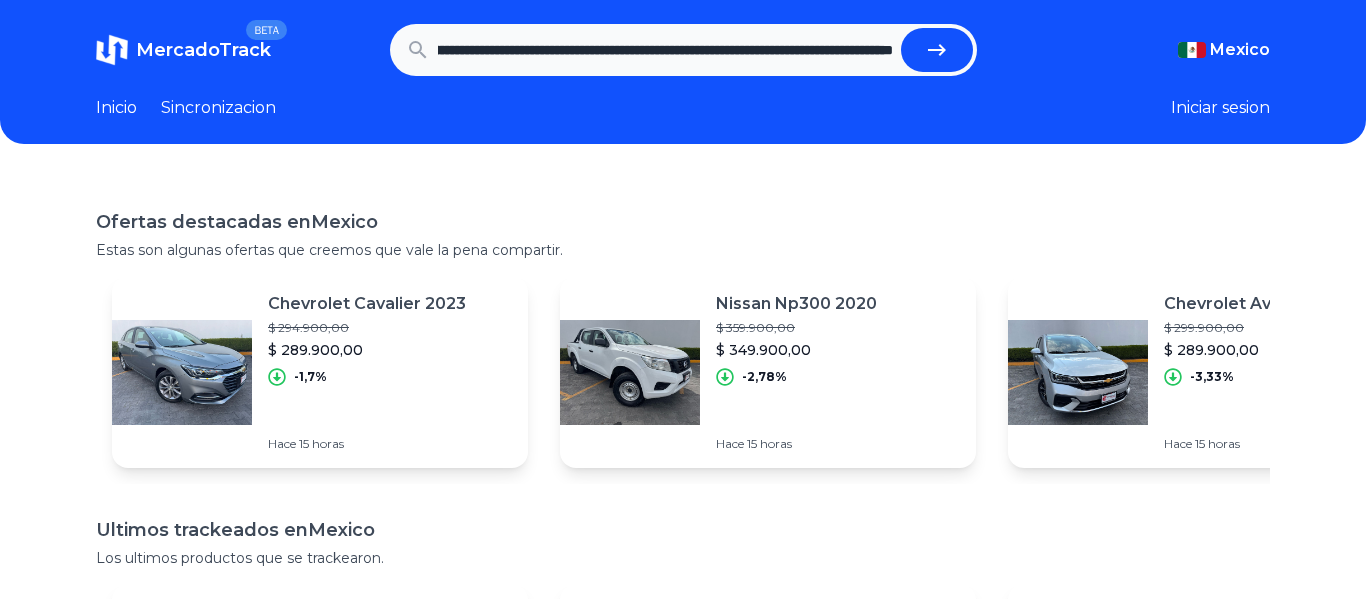 click at bounding box center [937, 50] 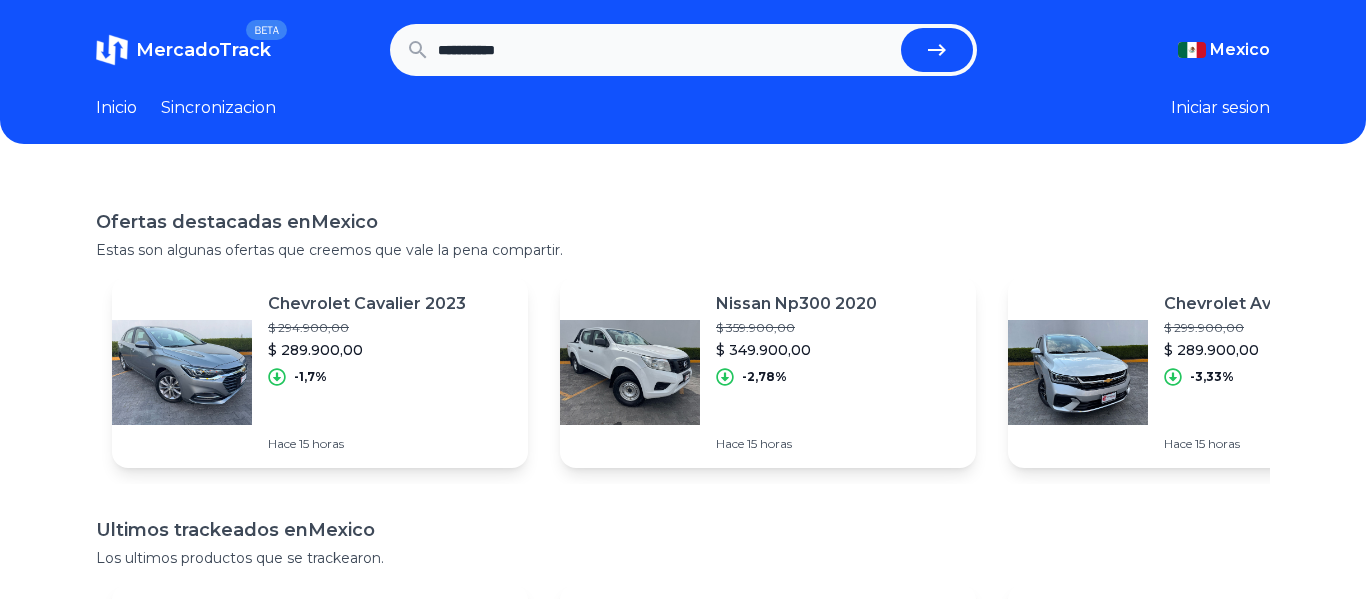 scroll, scrollTop: 0, scrollLeft: 0, axis: both 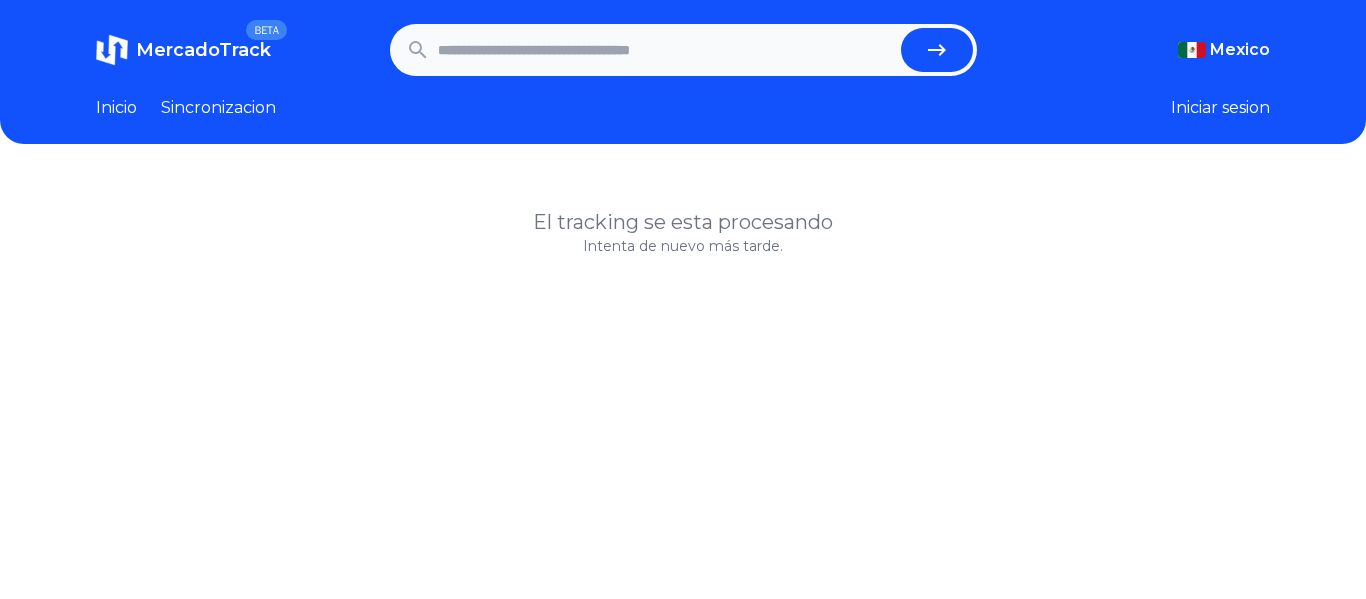 click on "Inicio" at bounding box center (116, 108) 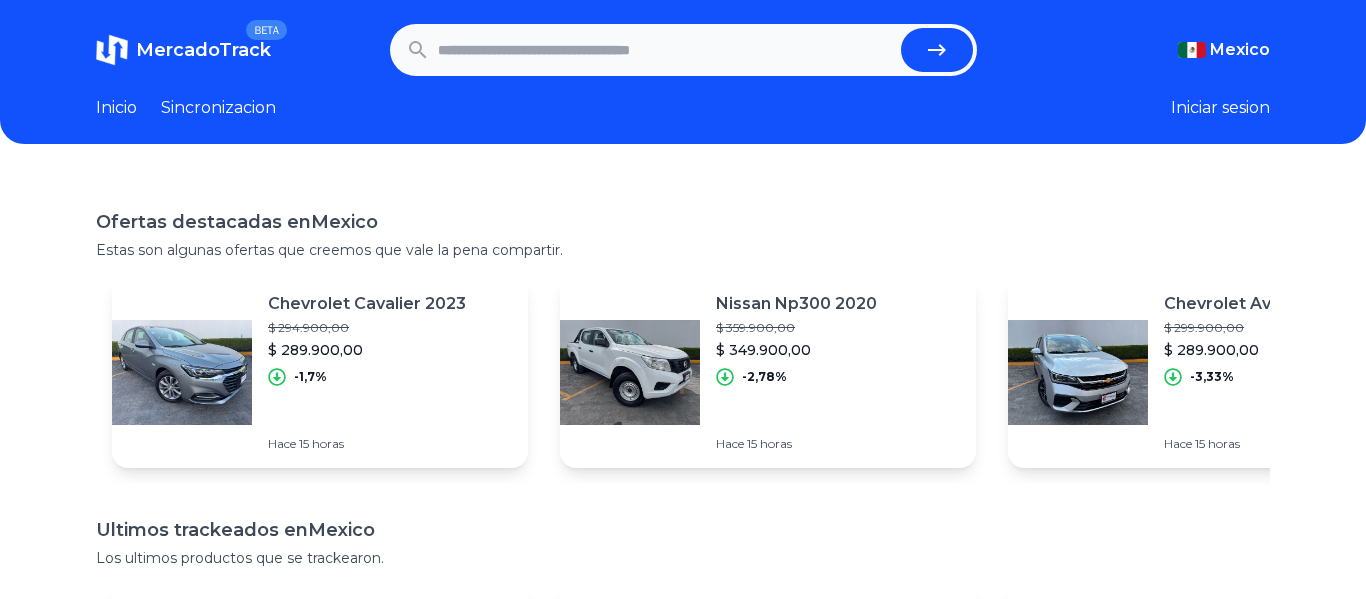 click at bounding box center (665, 50) 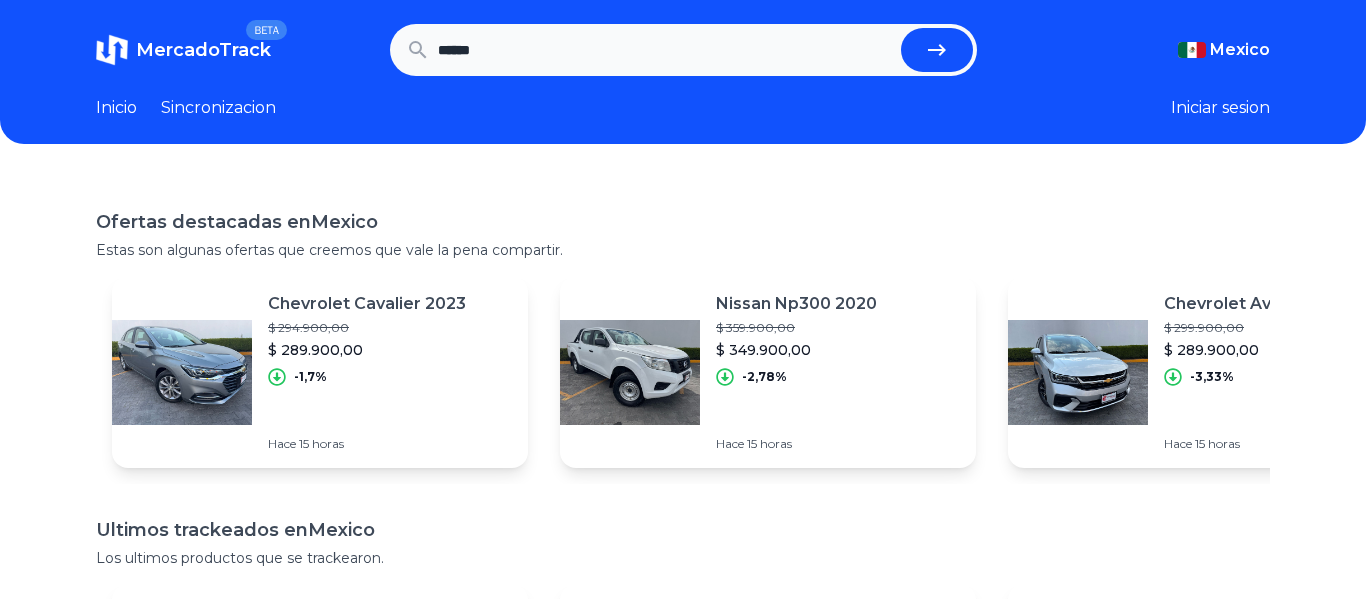 type on "*******" 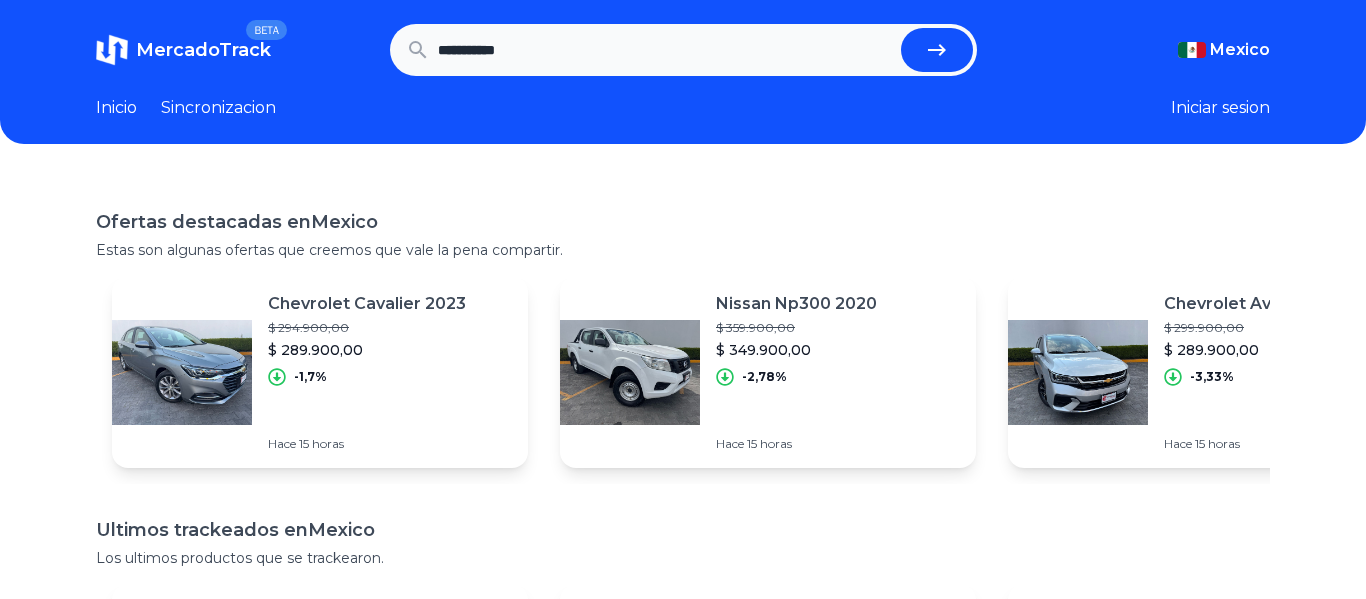 type on "**********" 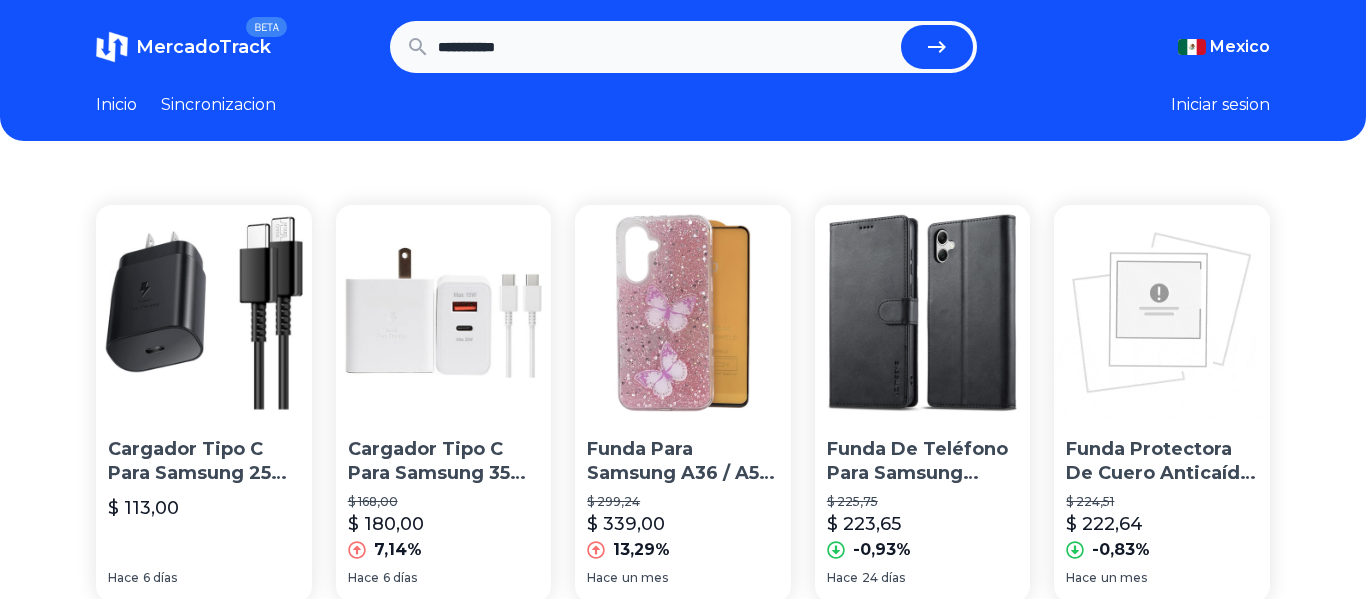 scroll, scrollTop: 4, scrollLeft: 0, axis: vertical 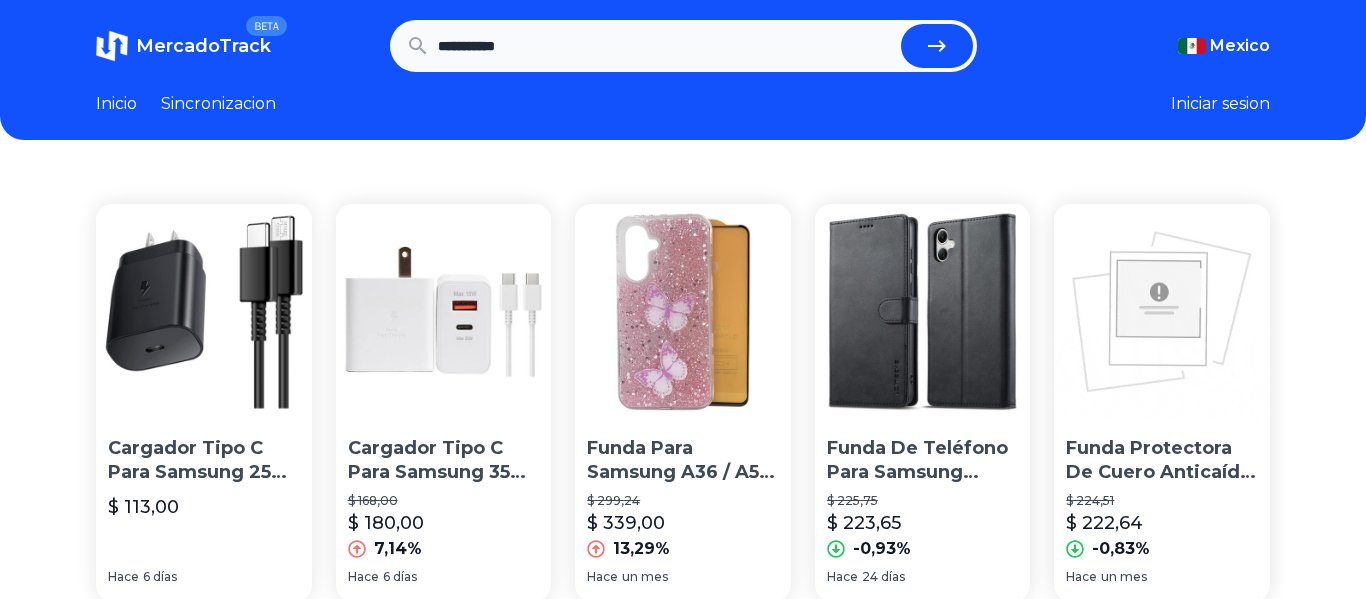 click on "Sincronizacion" at bounding box center (218, 104) 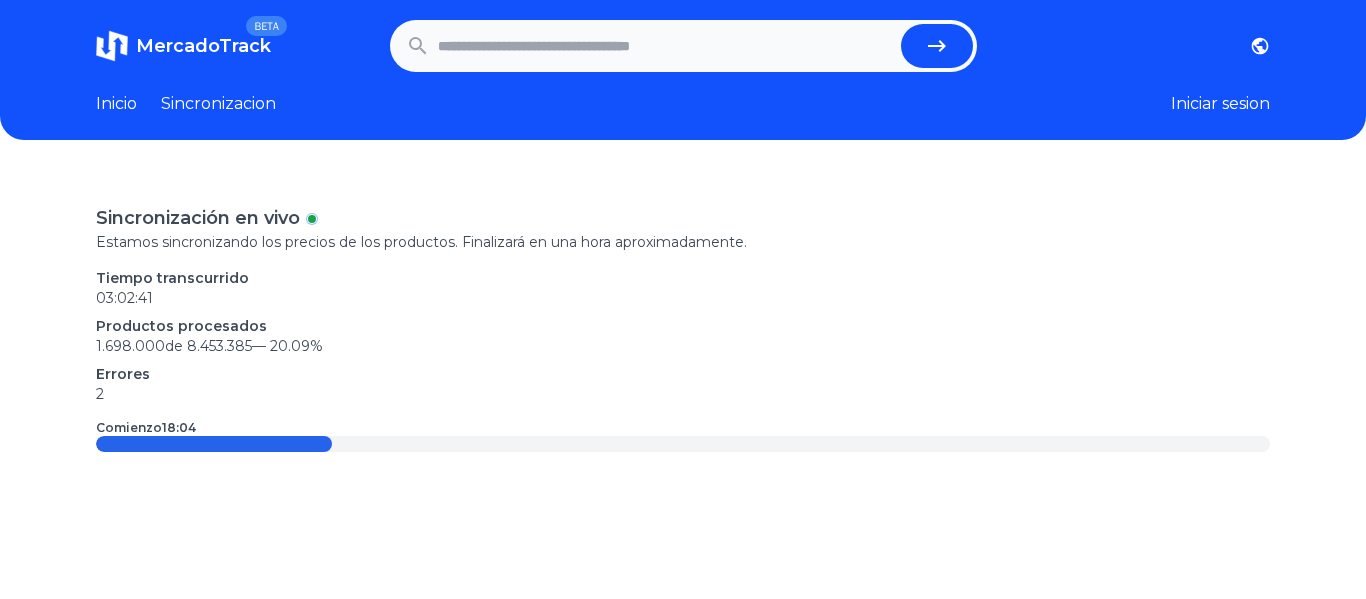 click at bounding box center [665, 46] 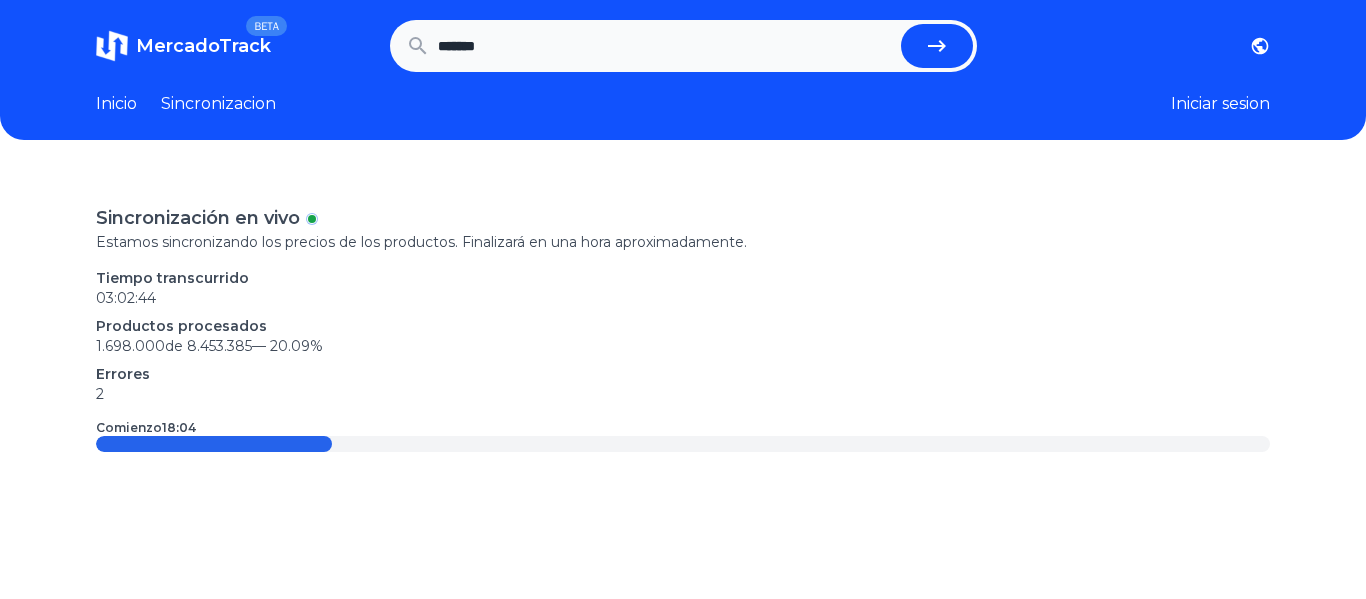 type on "*******" 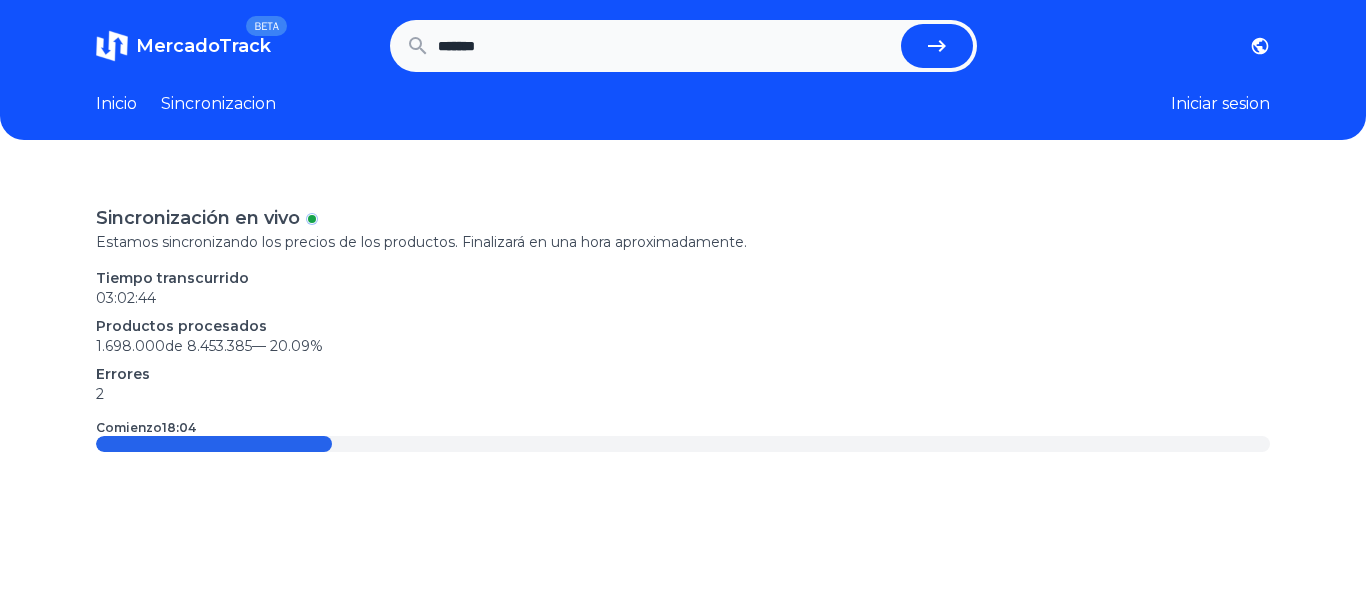 click at bounding box center [937, 46] 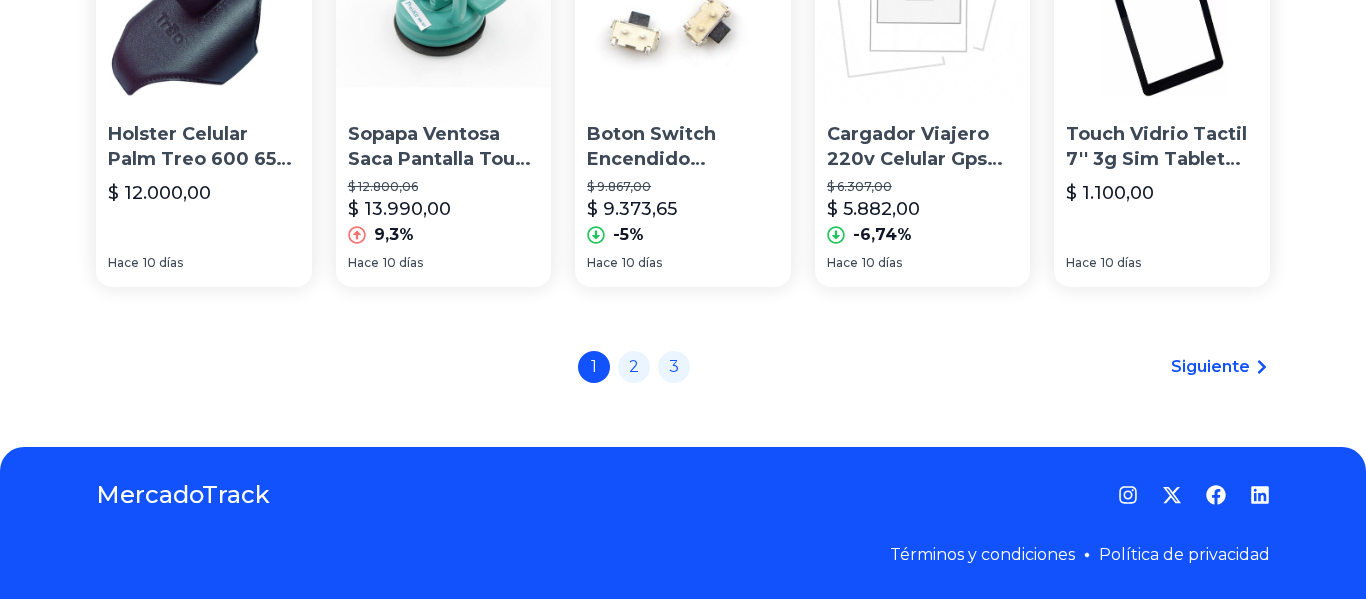 scroll, scrollTop: 1580, scrollLeft: 0, axis: vertical 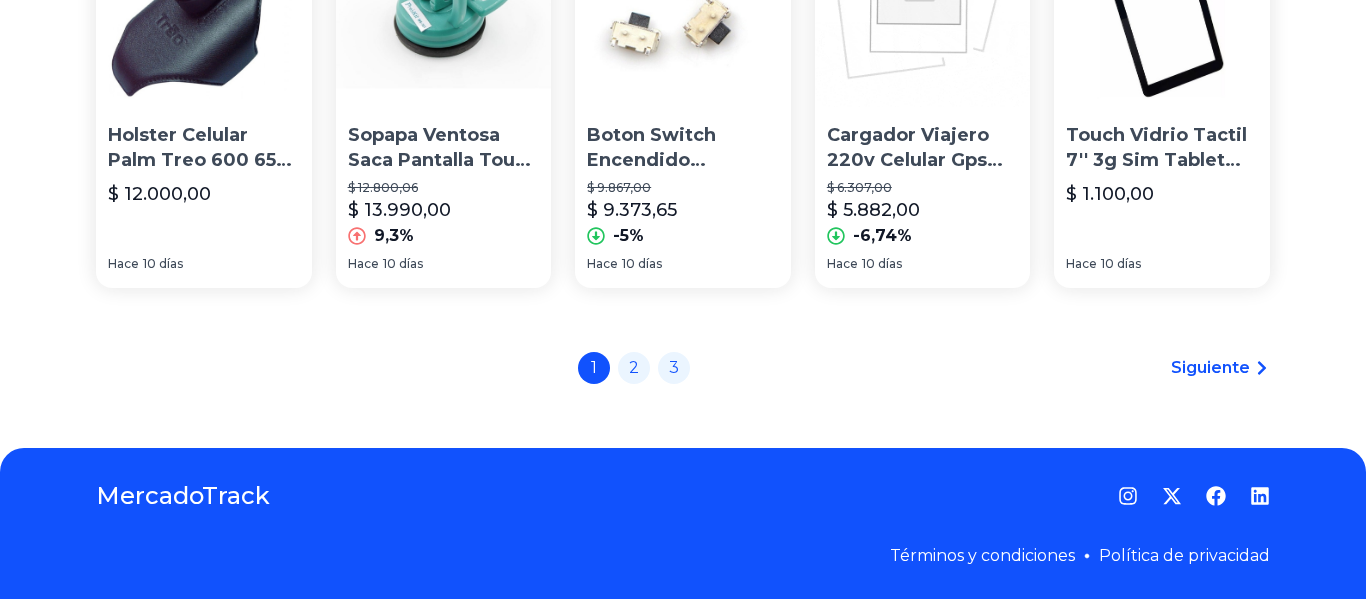 click on "Siguiente" at bounding box center (1210, 368) 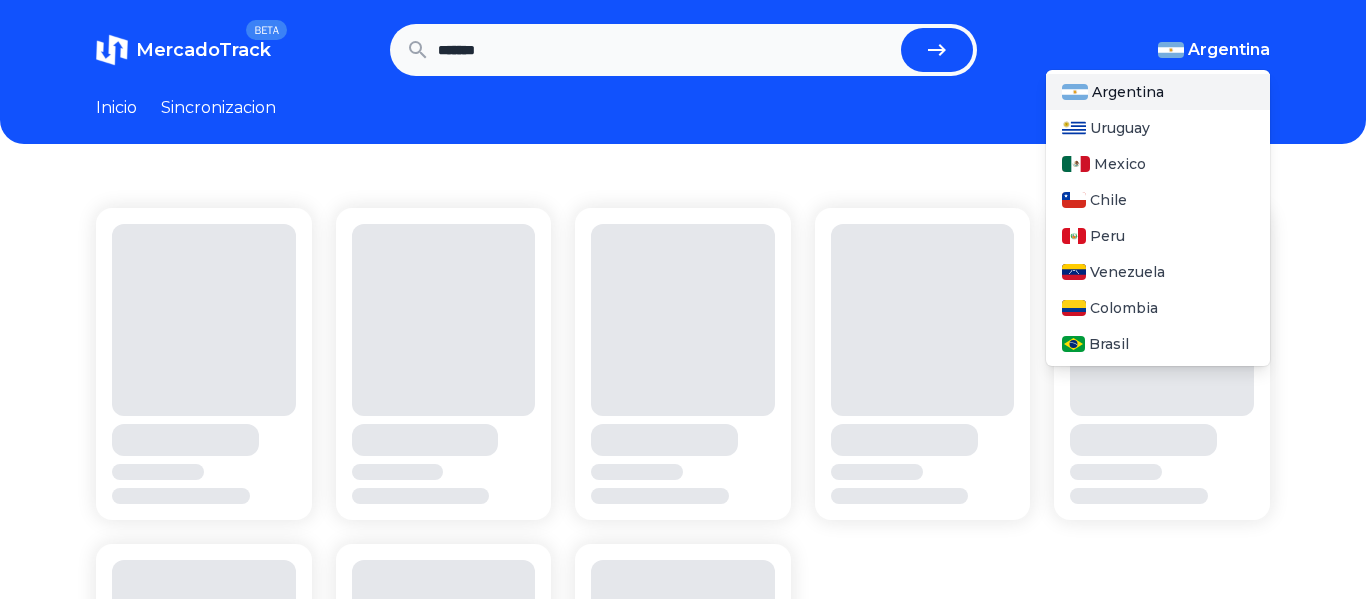 click on "Argentina" at bounding box center (1214, 50) 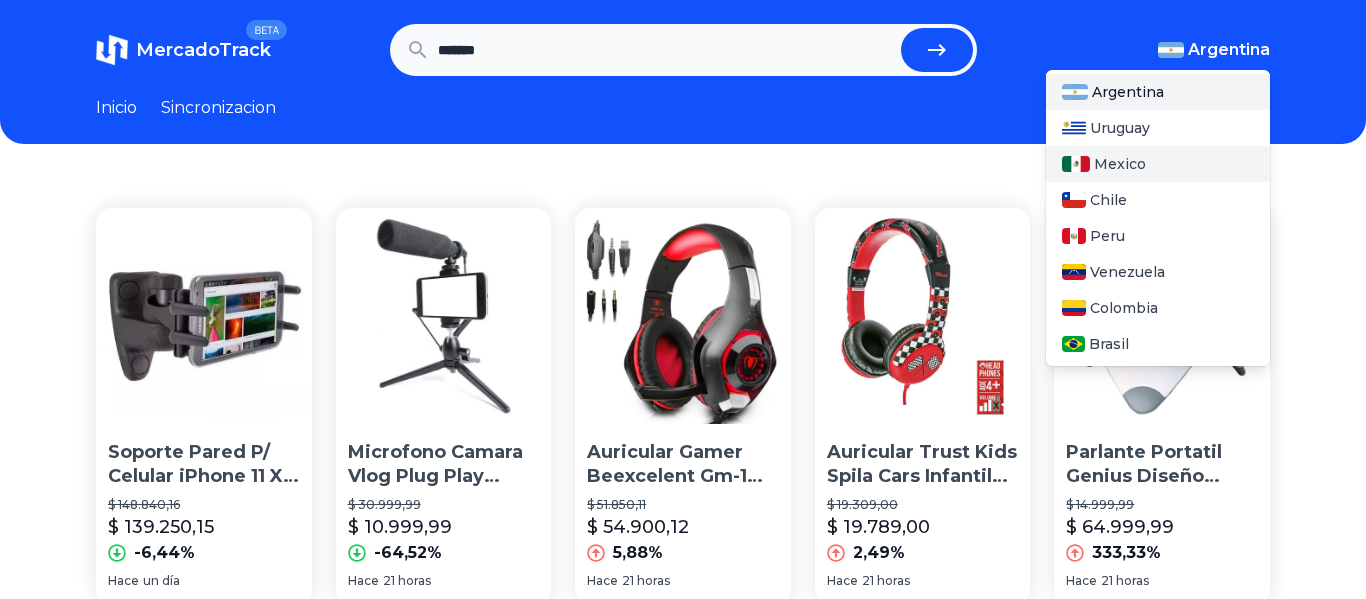 click on "Mexico" at bounding box center [1120, 164] 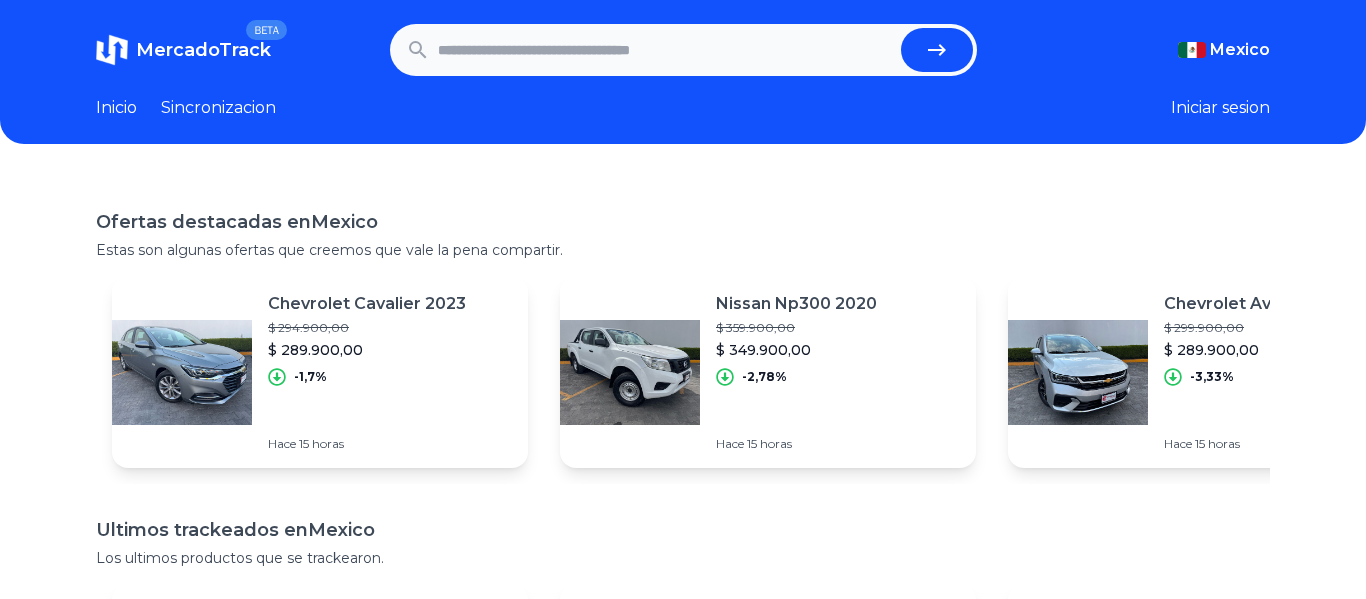 click at bounding box center [665, 50] 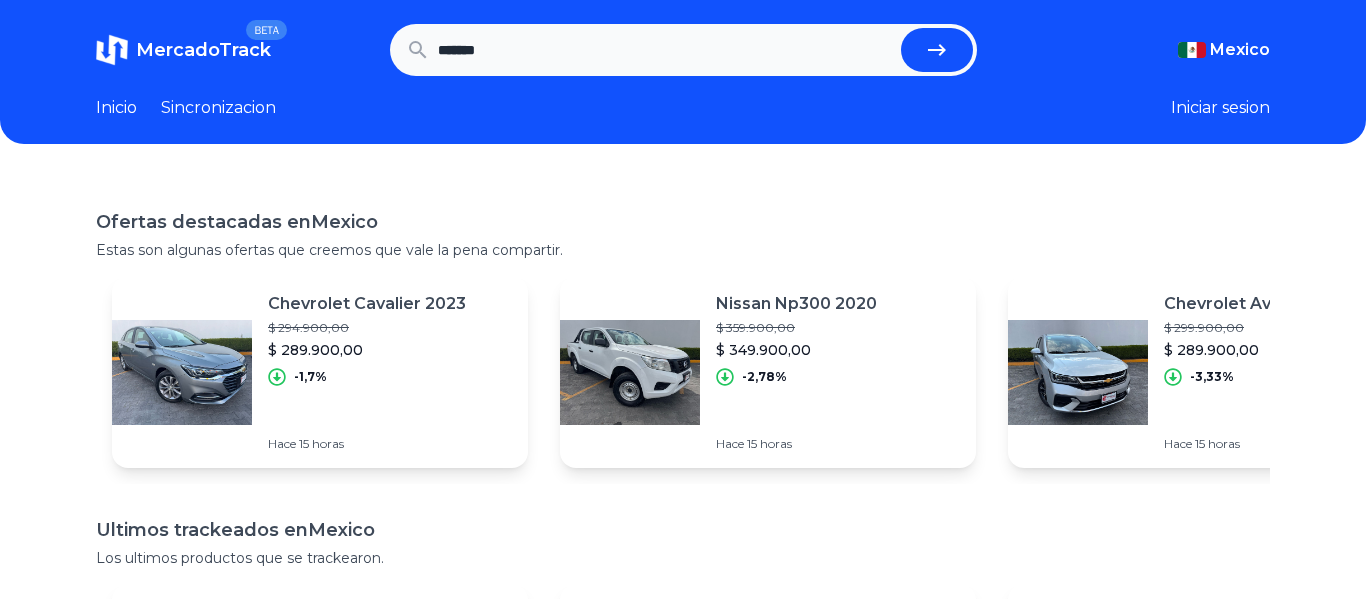 type on "*******" 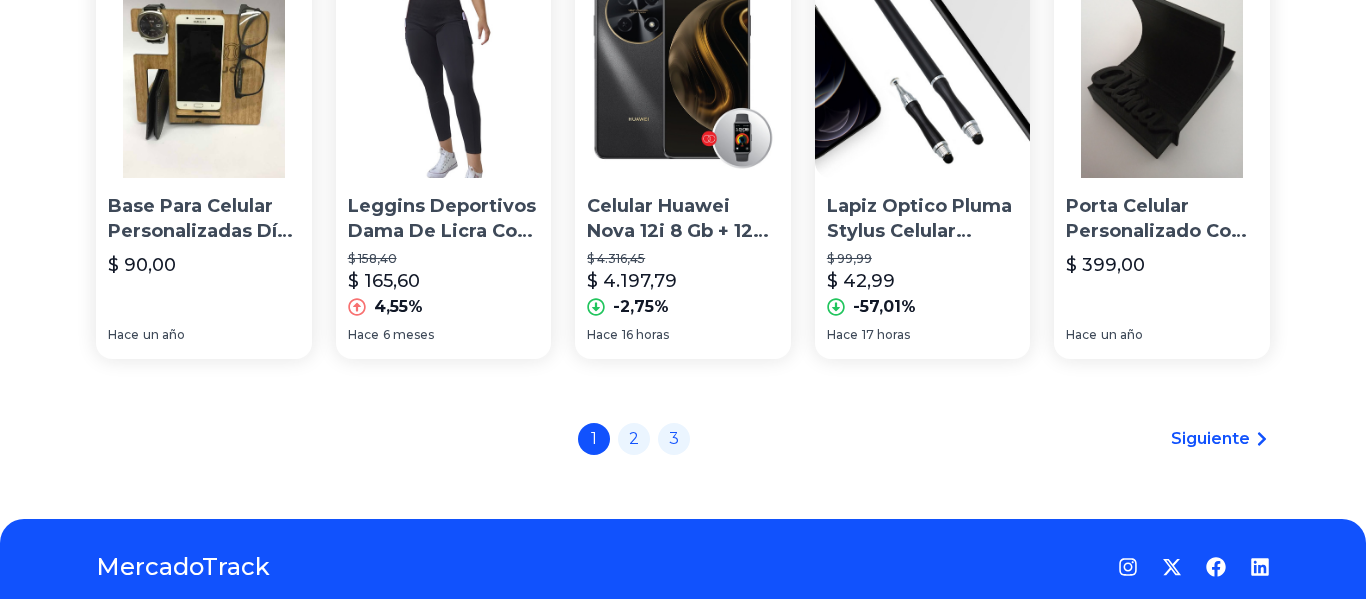scroll, scrollTop: 1505, scrollLeft: 0, axis: vertical 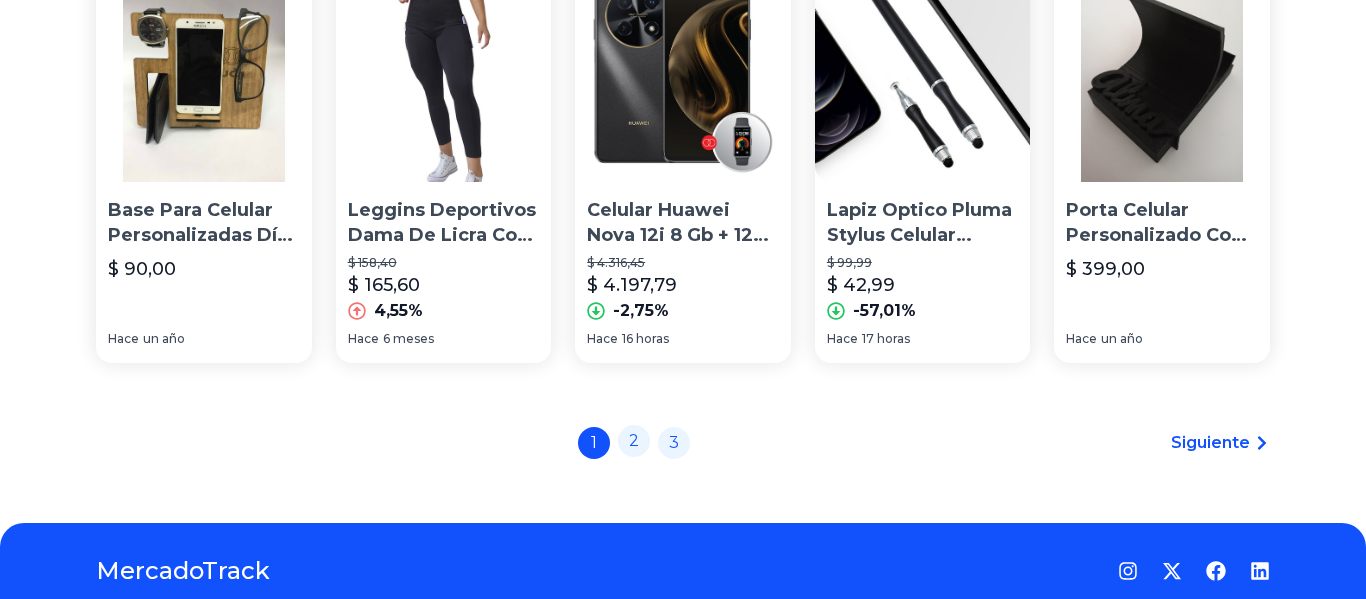 click on "2" at bounding box center [634, 441] 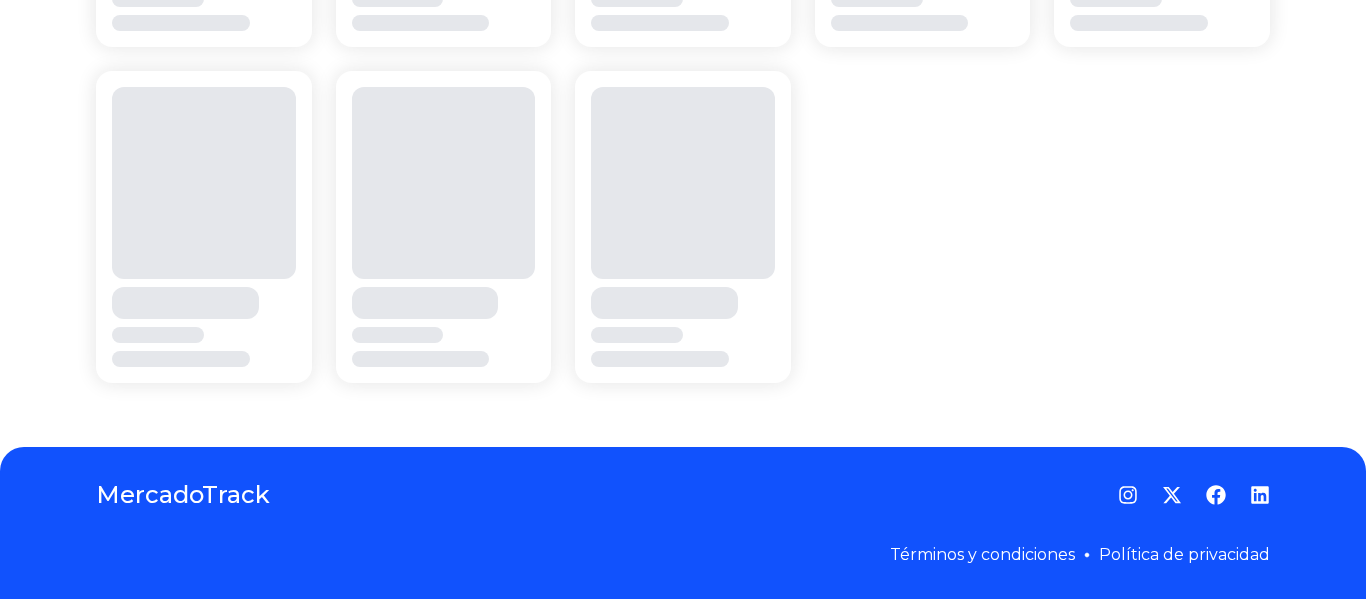 scroll, scrollTop: 0, scrollLeft: 0, axis: both 